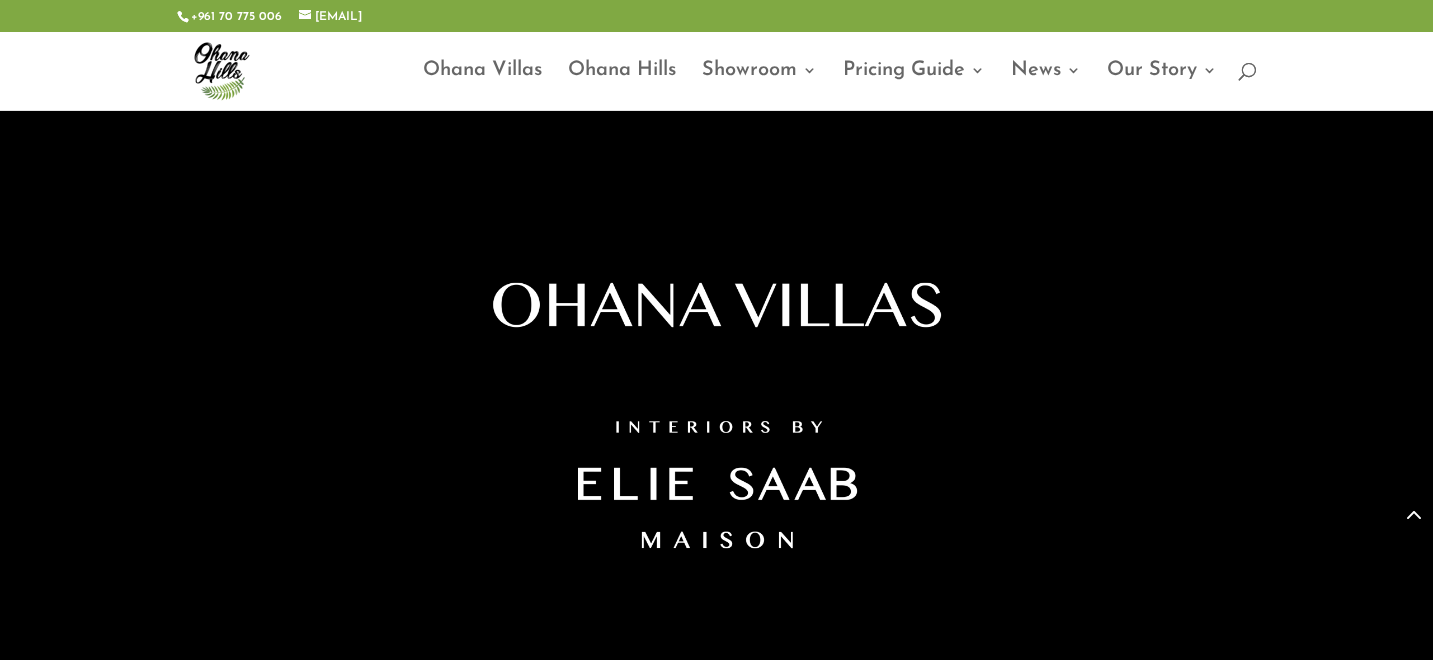 scroll, scrollTop: 2000, scrollLeft: 0, axis: vertical 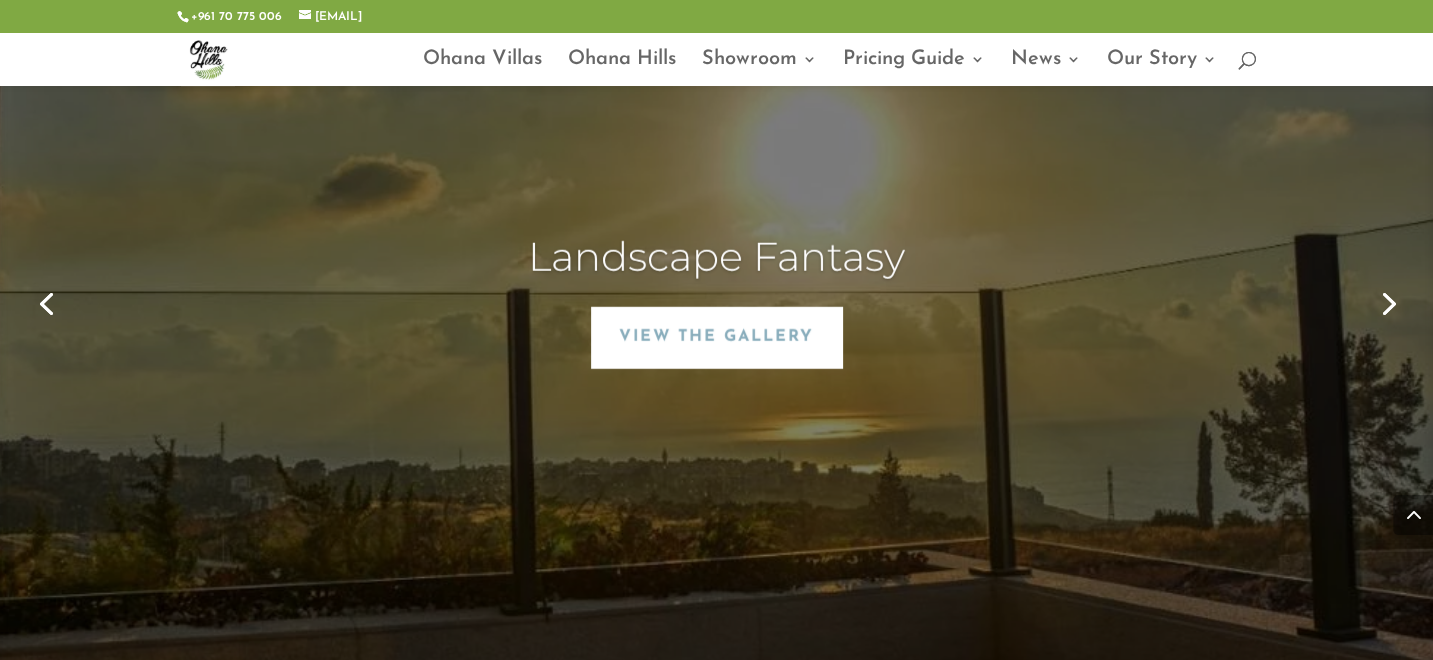 click on "View The Gallery" at bounding box center [716, 337] 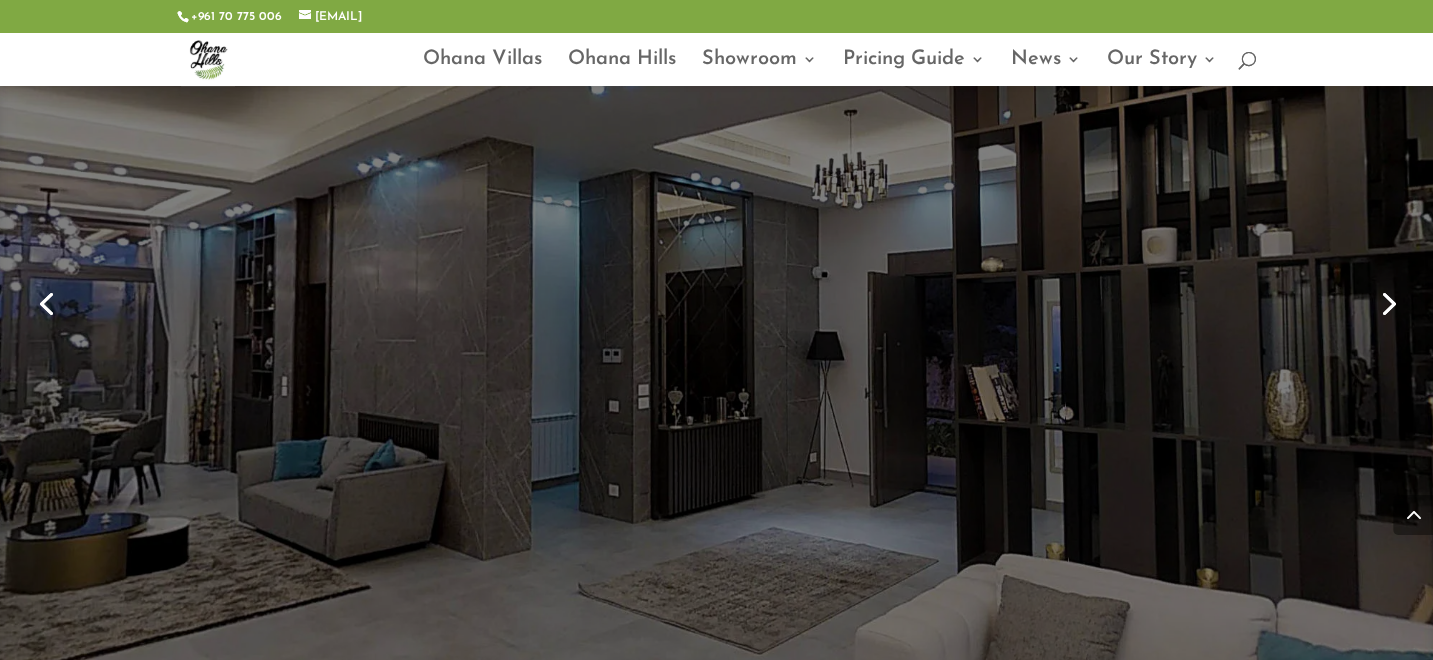 click on "Next" at bounding box center [1387, 302] 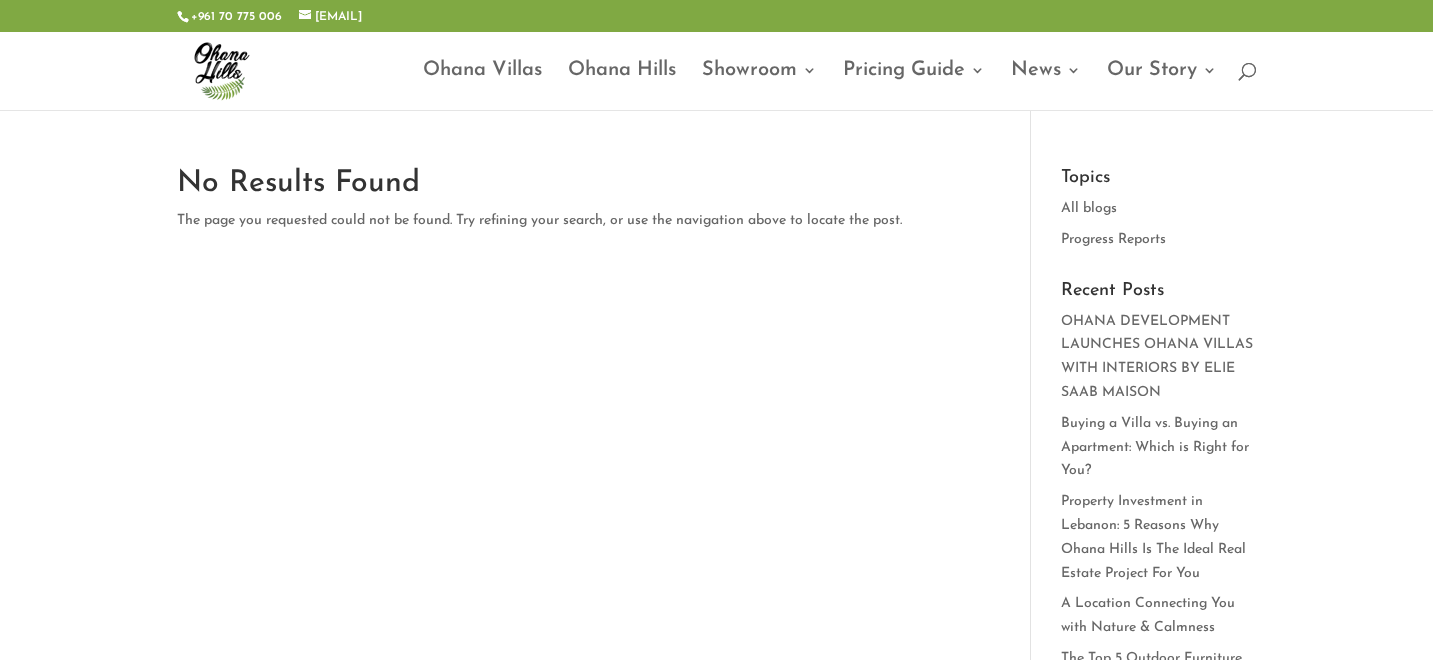 scroll, scrollTop: 0, scrollLeft: 0, axis: both 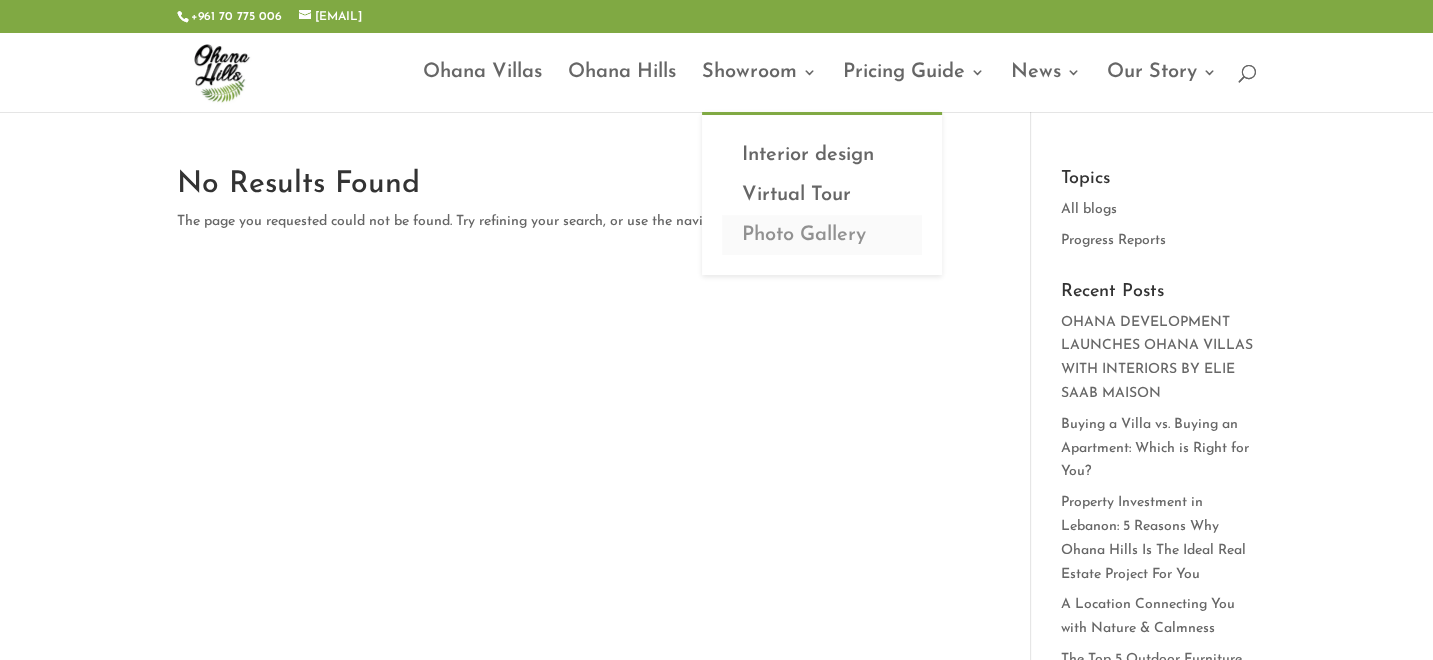click on "Photo Gallery" at bounding box center (822, 235) 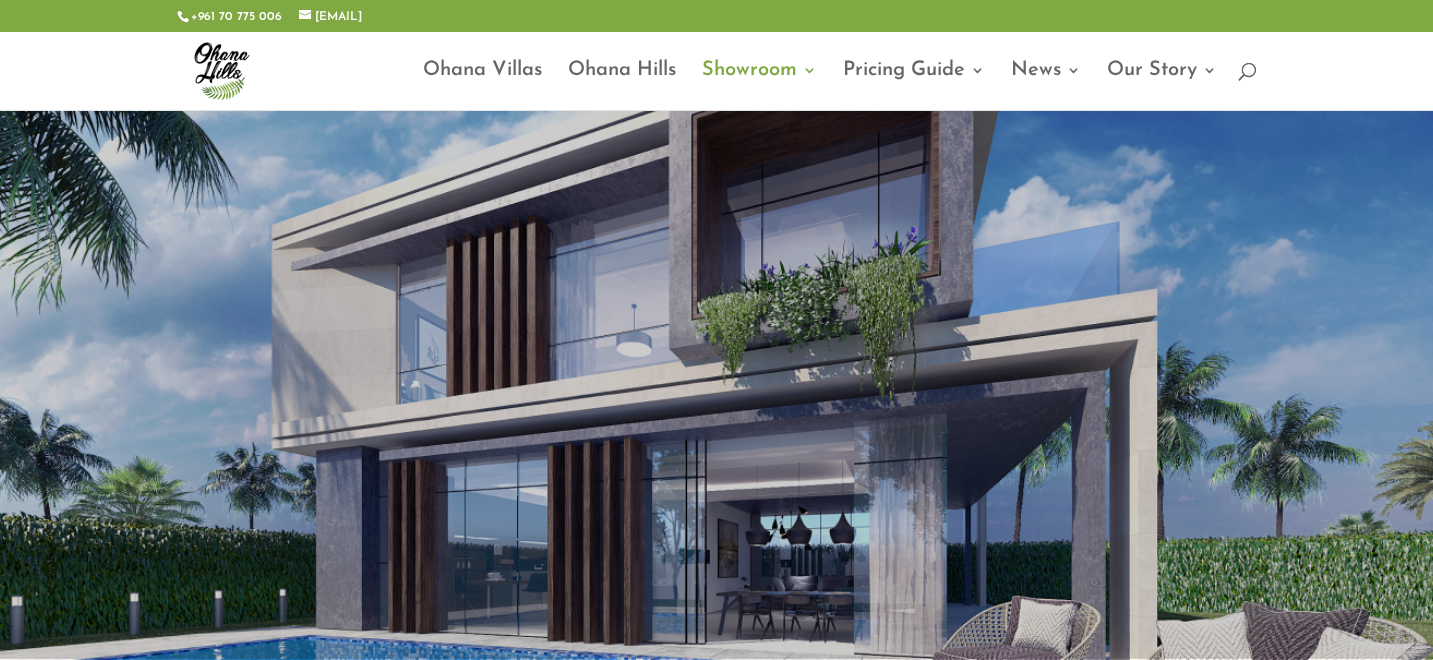 scroll, scrollTop: 0, scrollLeft: 0, axis: both 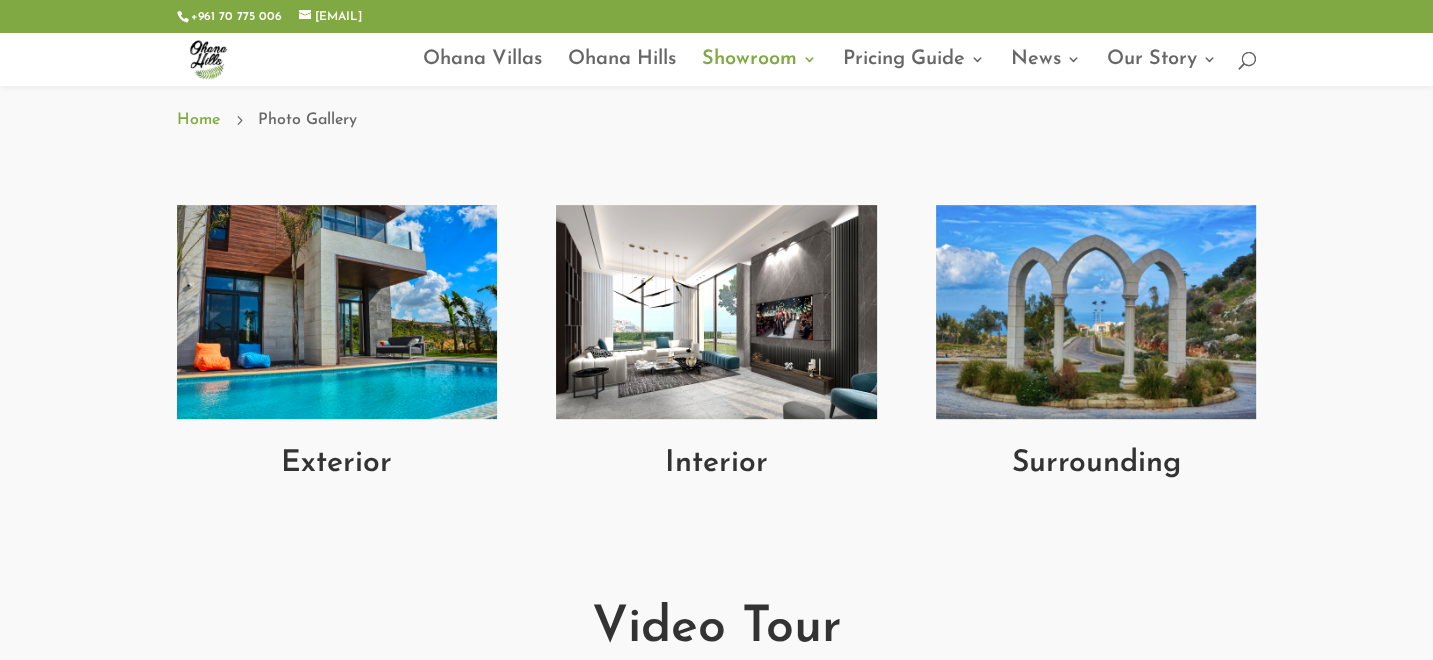 click at bounding box center [337, 312] 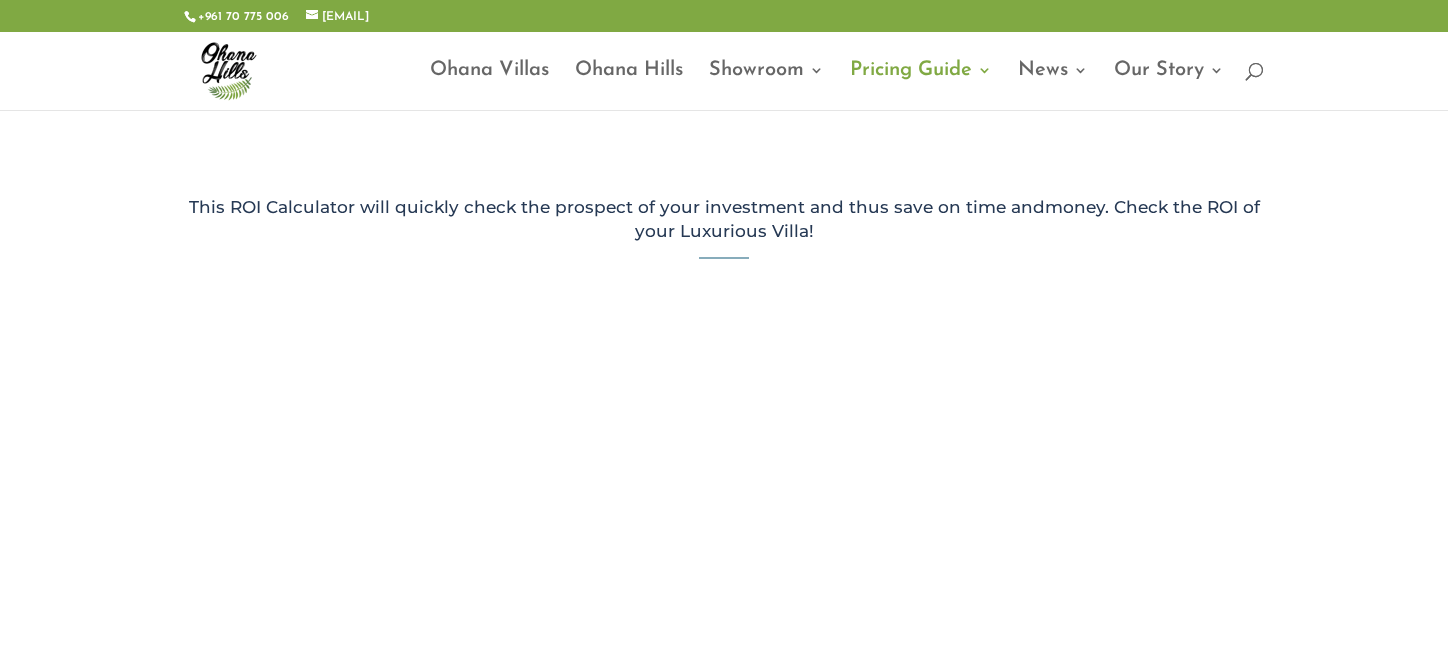 scroll, scrollTop: 0, scrollLeft: 0, axis: both 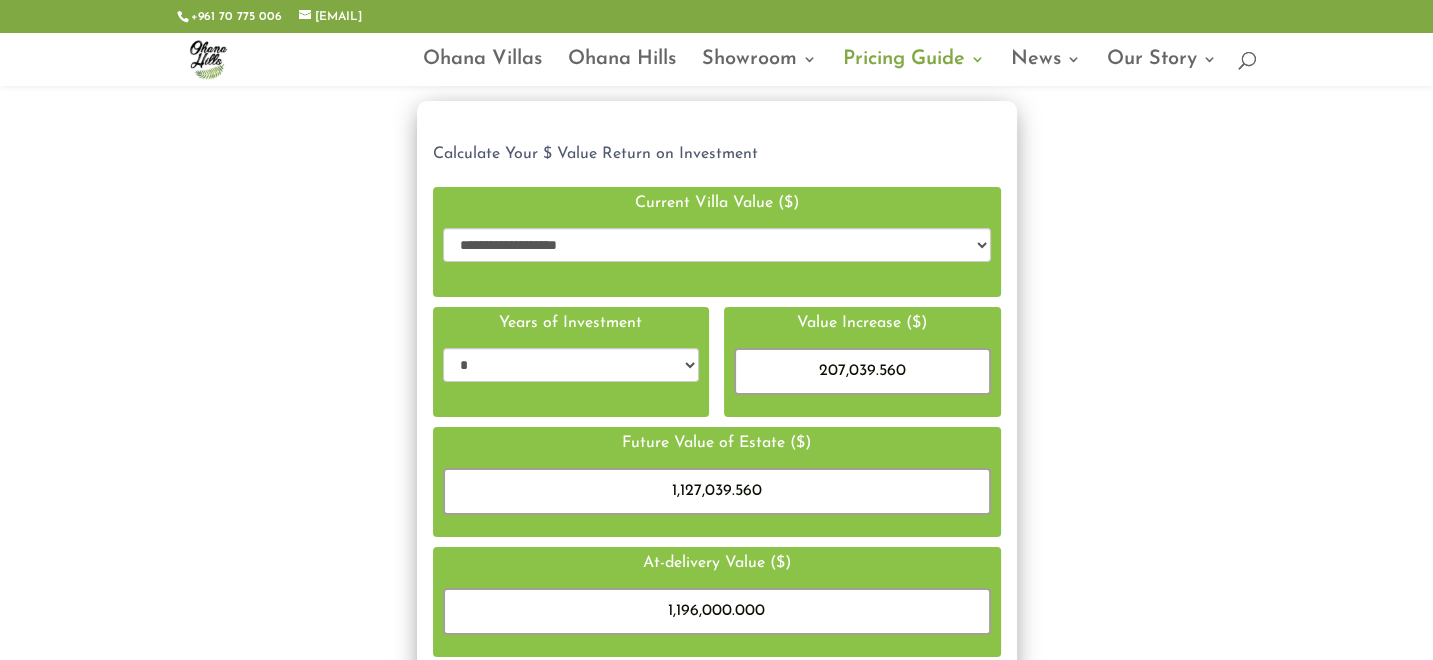 click on "**********" at bounding box center [717, 245] 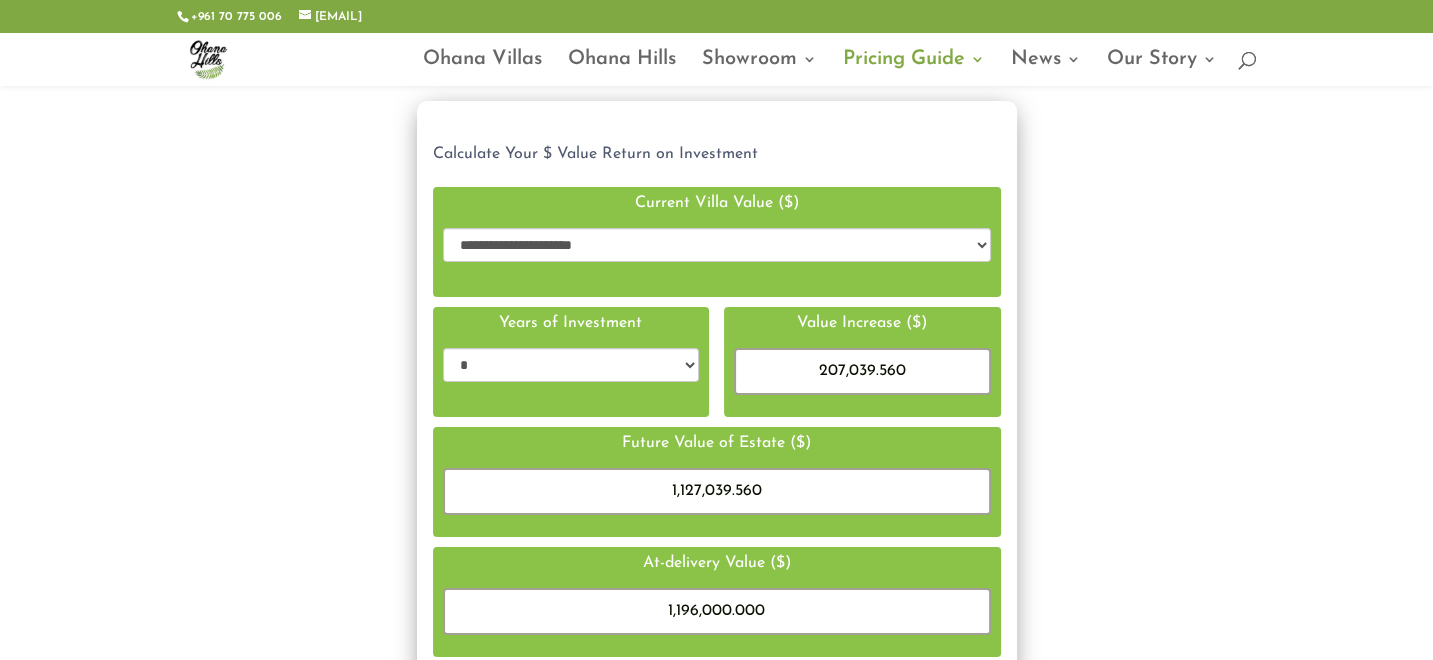 click on "**********" at bounding box center [717, 245] 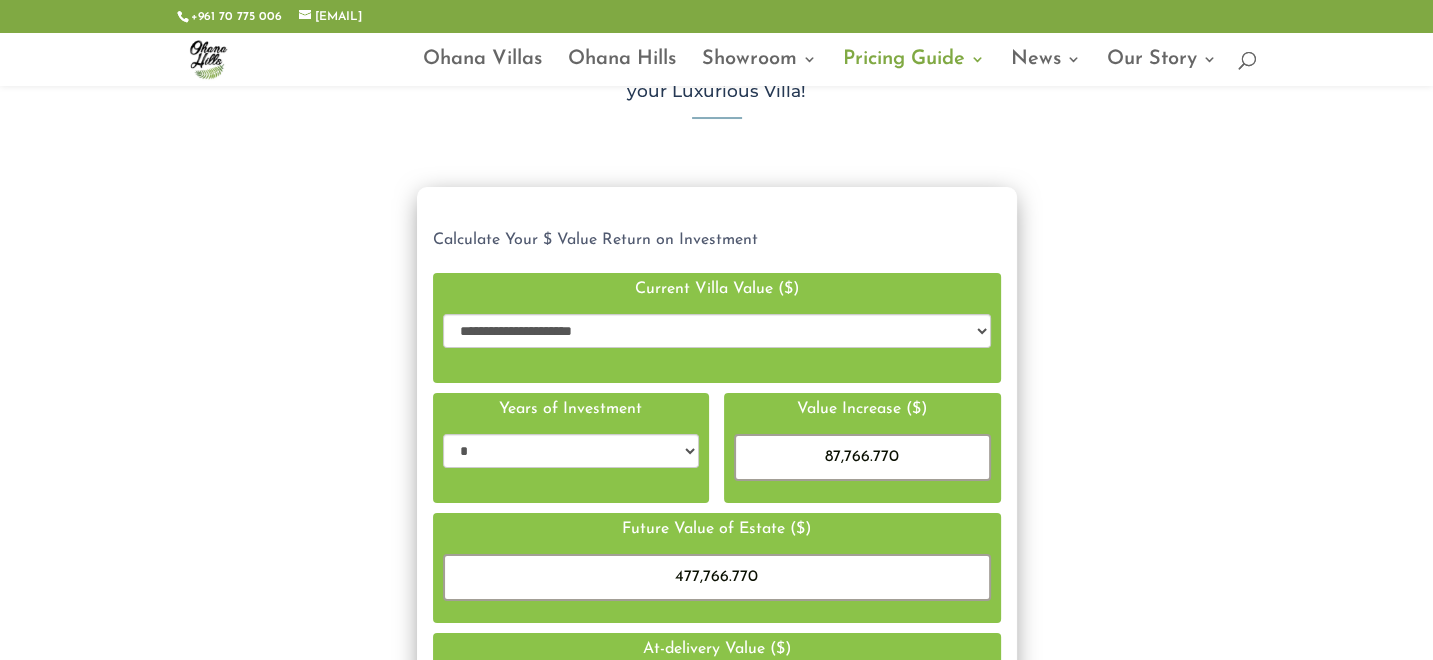 scroll, scrollTop: 100, scrollLeft: 0, axis: vertical 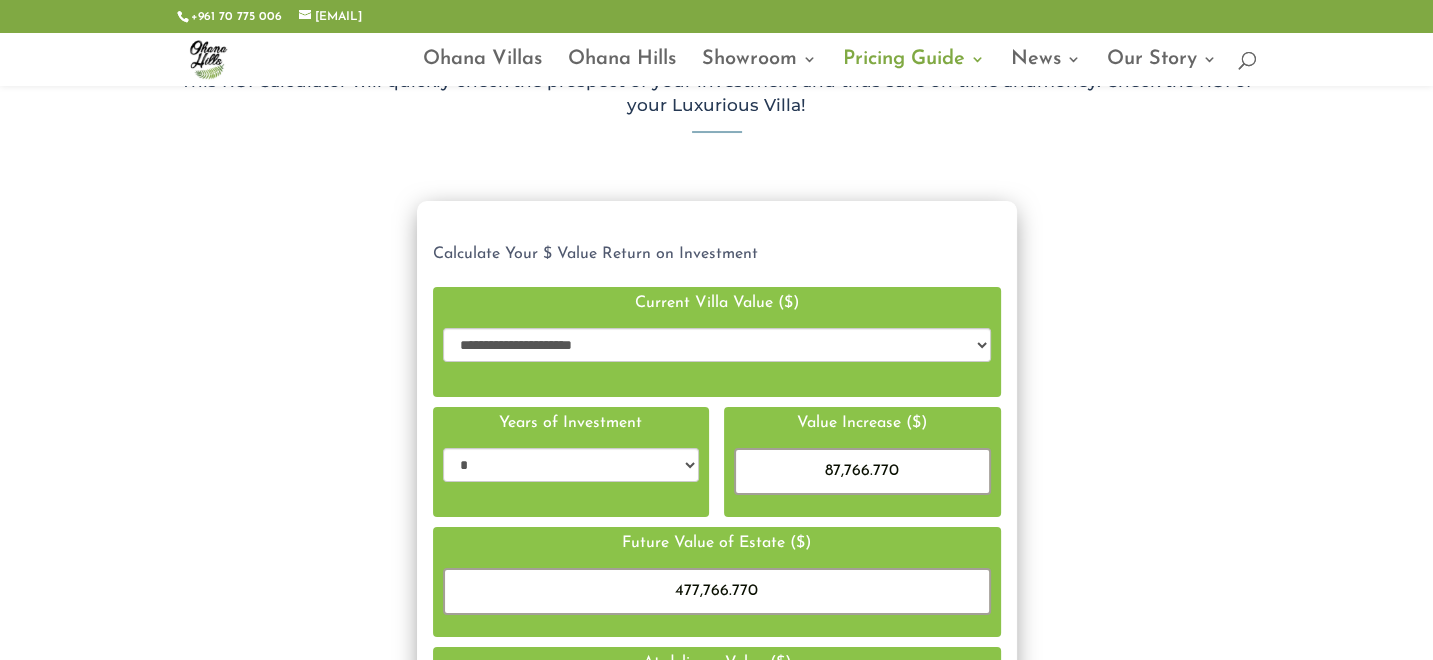 click on "**********" at bounding box center (717, 345) 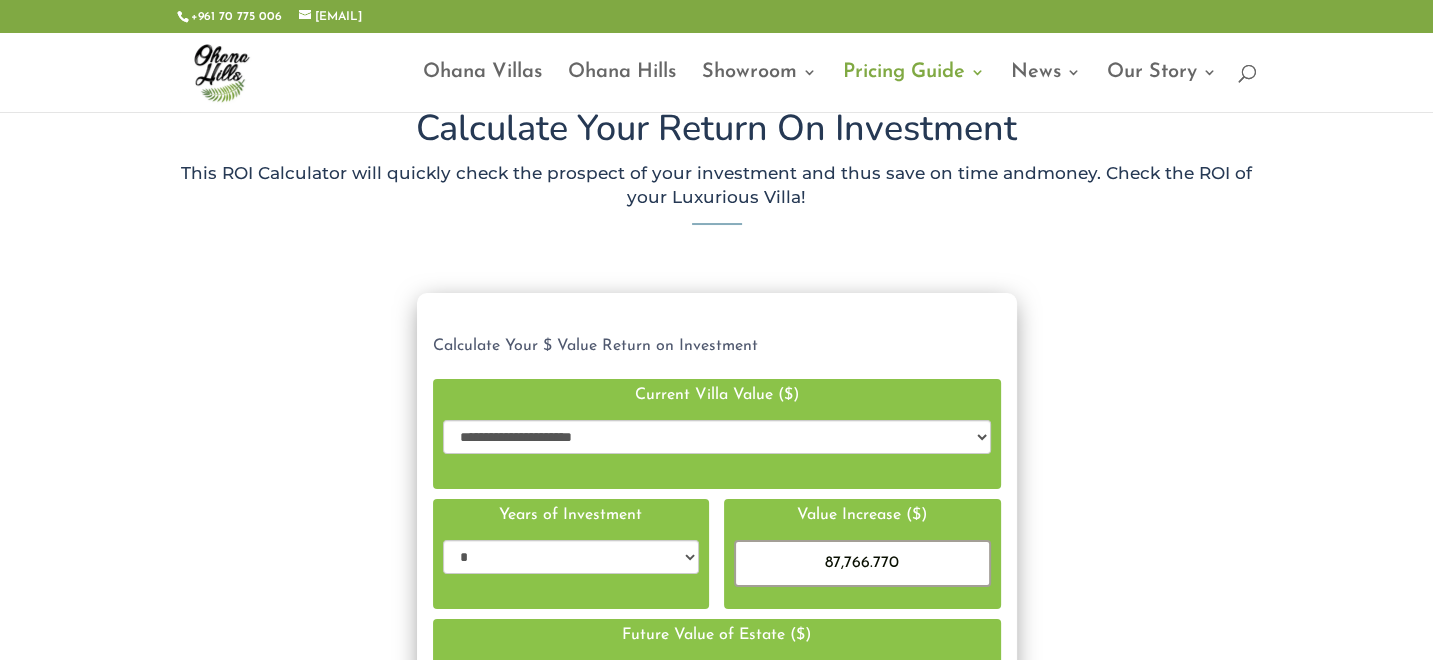 scroll, scrollTop: 0, scrollLeft: 0, axis: both 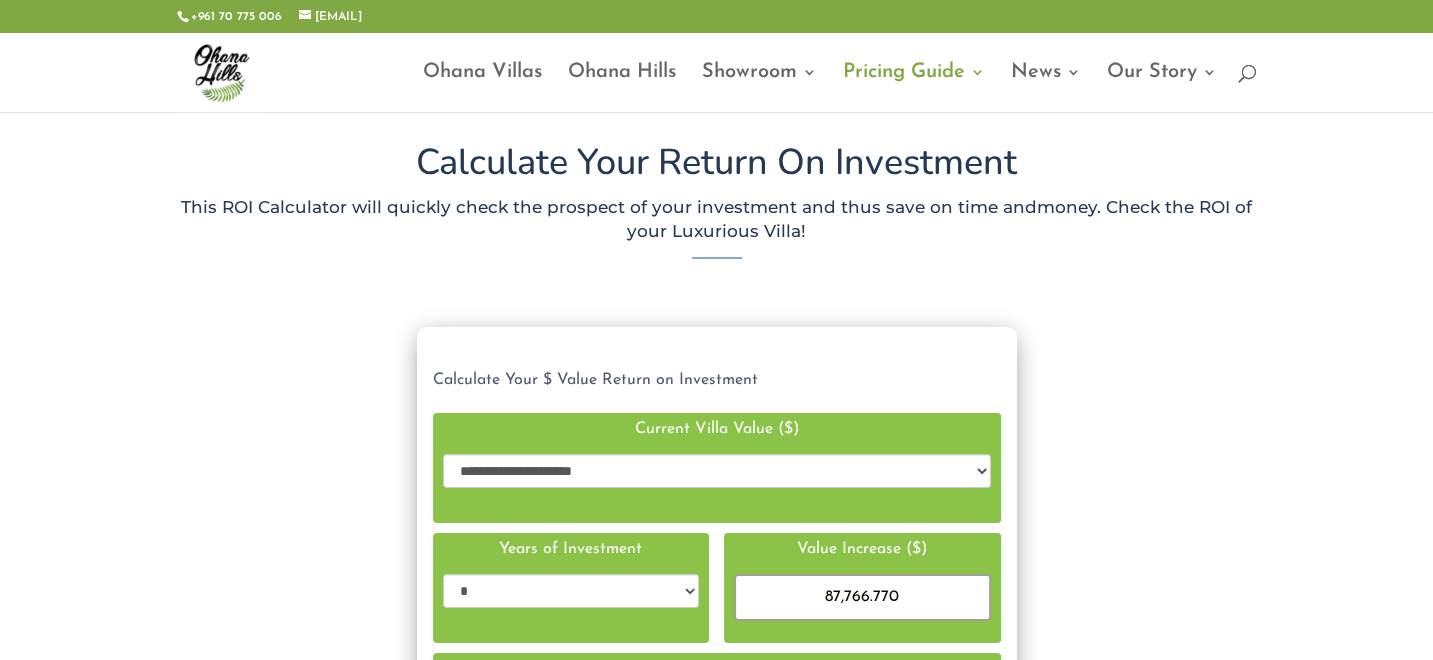 click on "**********" at bounding box center [717, 471] 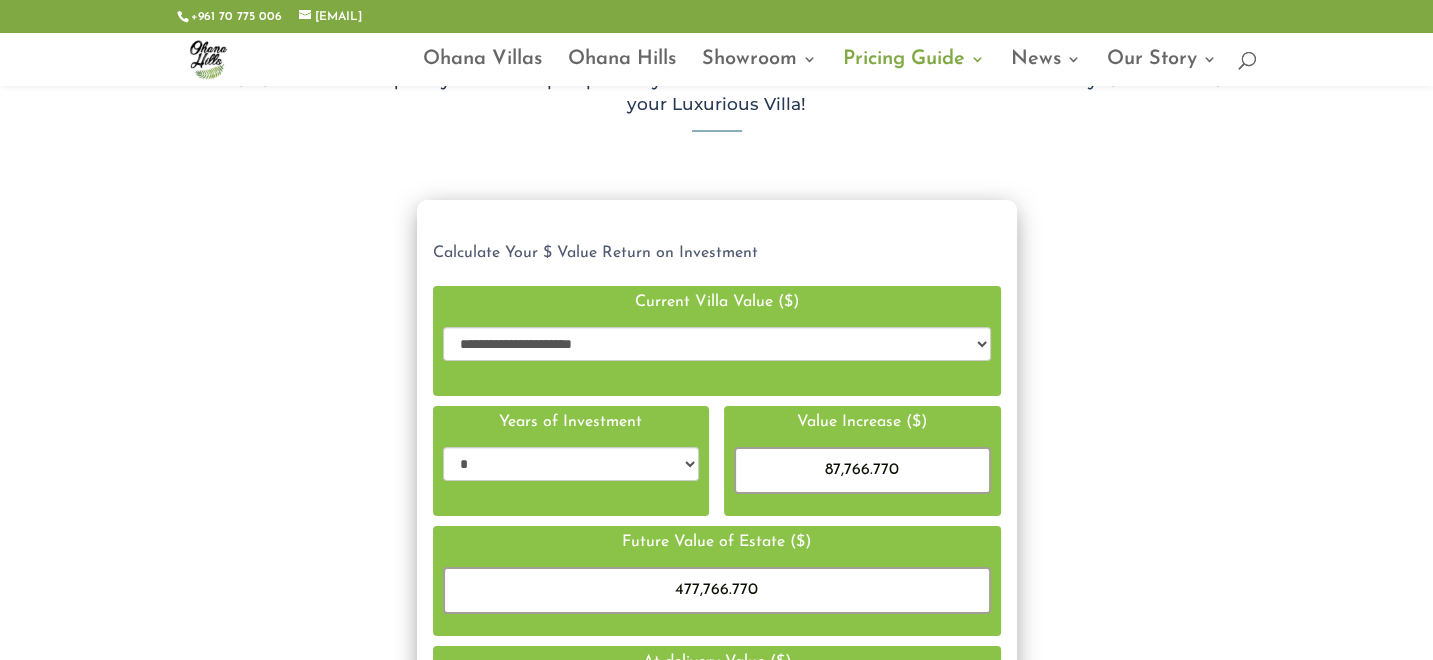 scroll, scrollTop: 100, scrollLeft: 0, axis: vertical 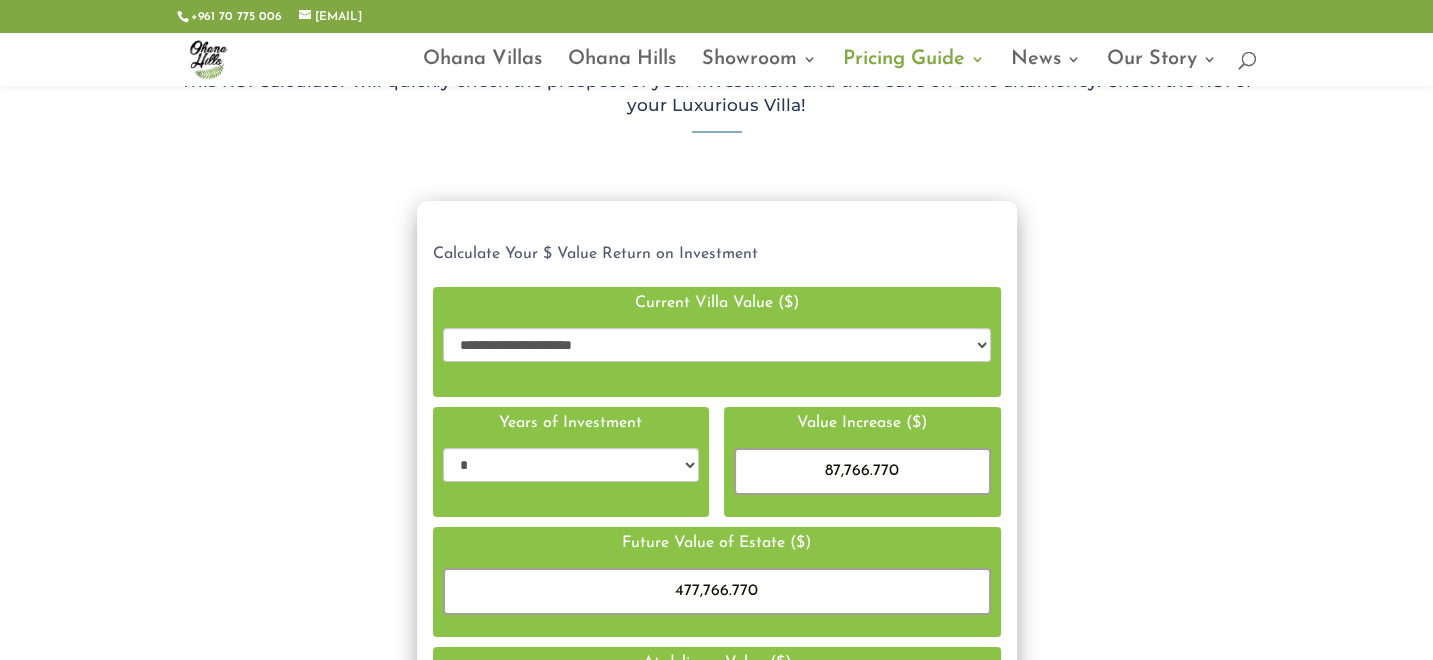 click on "**********" at bounding box center (717, 345) 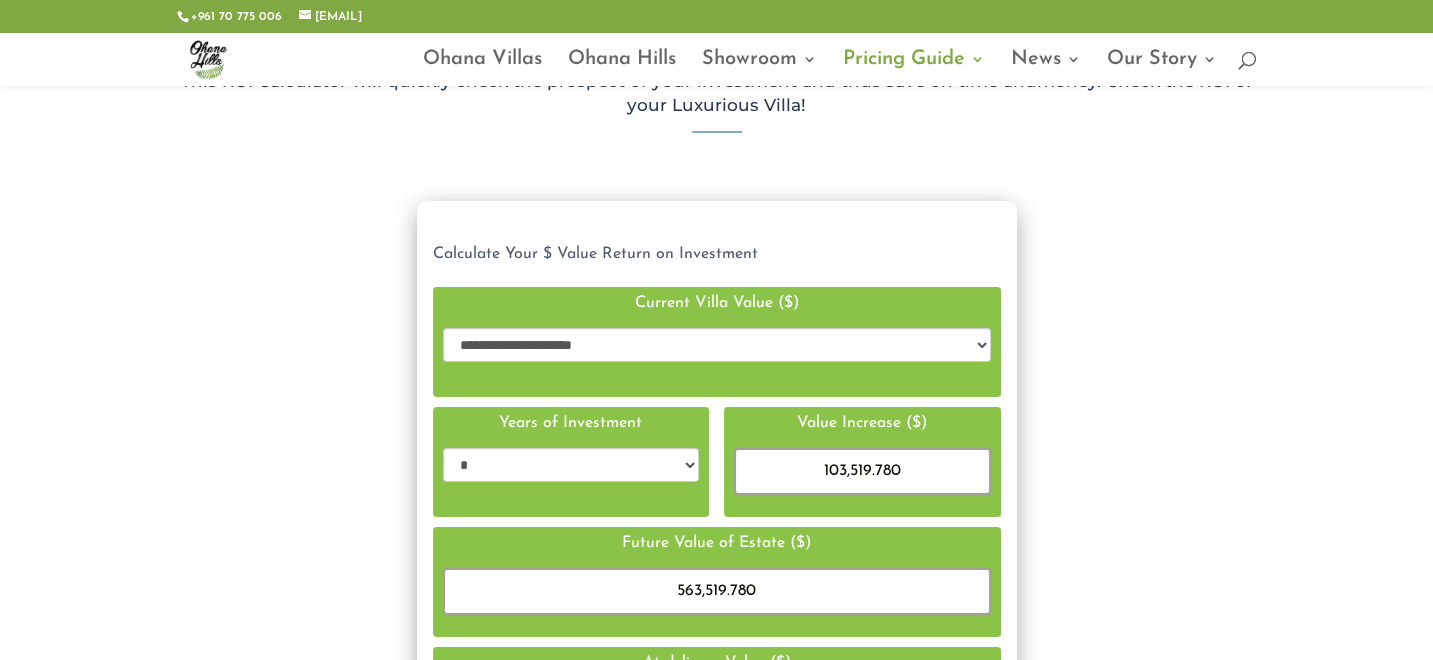 click on "**********" at bounding box center [717, 345] 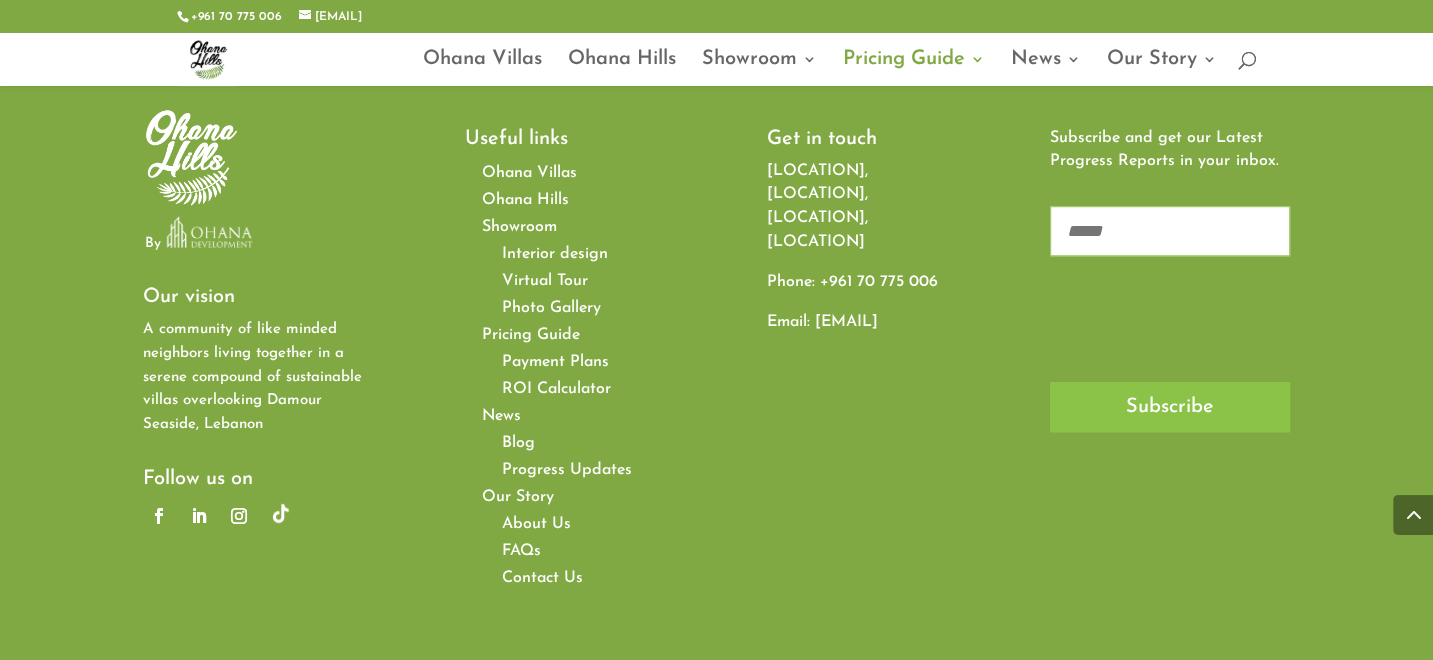 scroll, scrollTop: 1500, scrollLeft: 0, axis: vertical 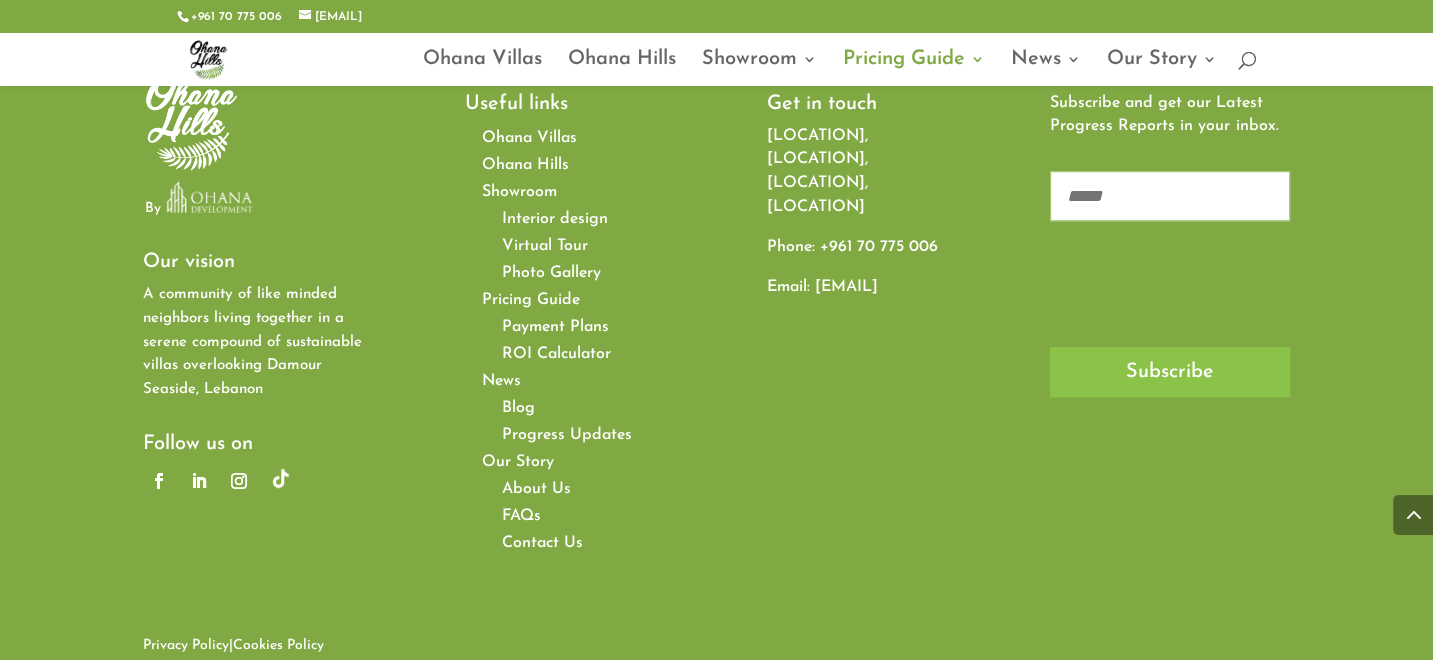 click on "Progress Updates" at bounding box center [567, 435] 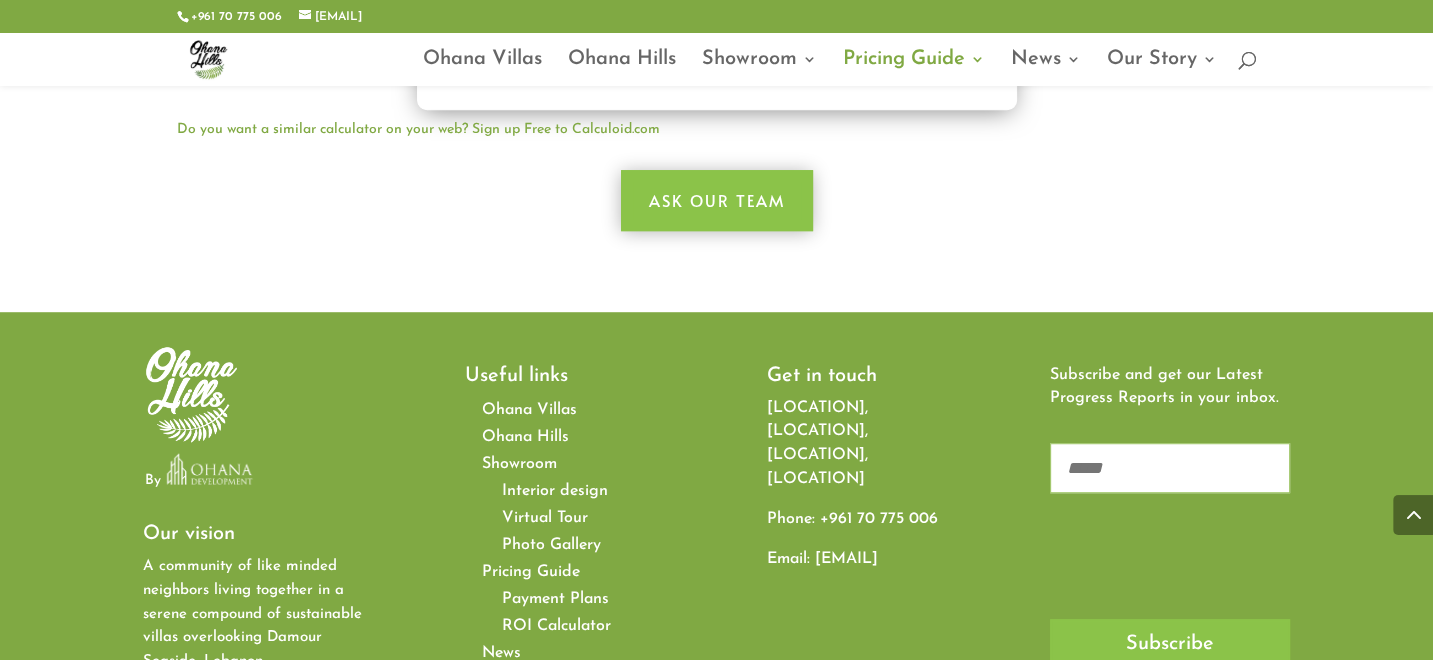 scroll, scrollTop: 1200, scrollLeft: 0, axis: vertical 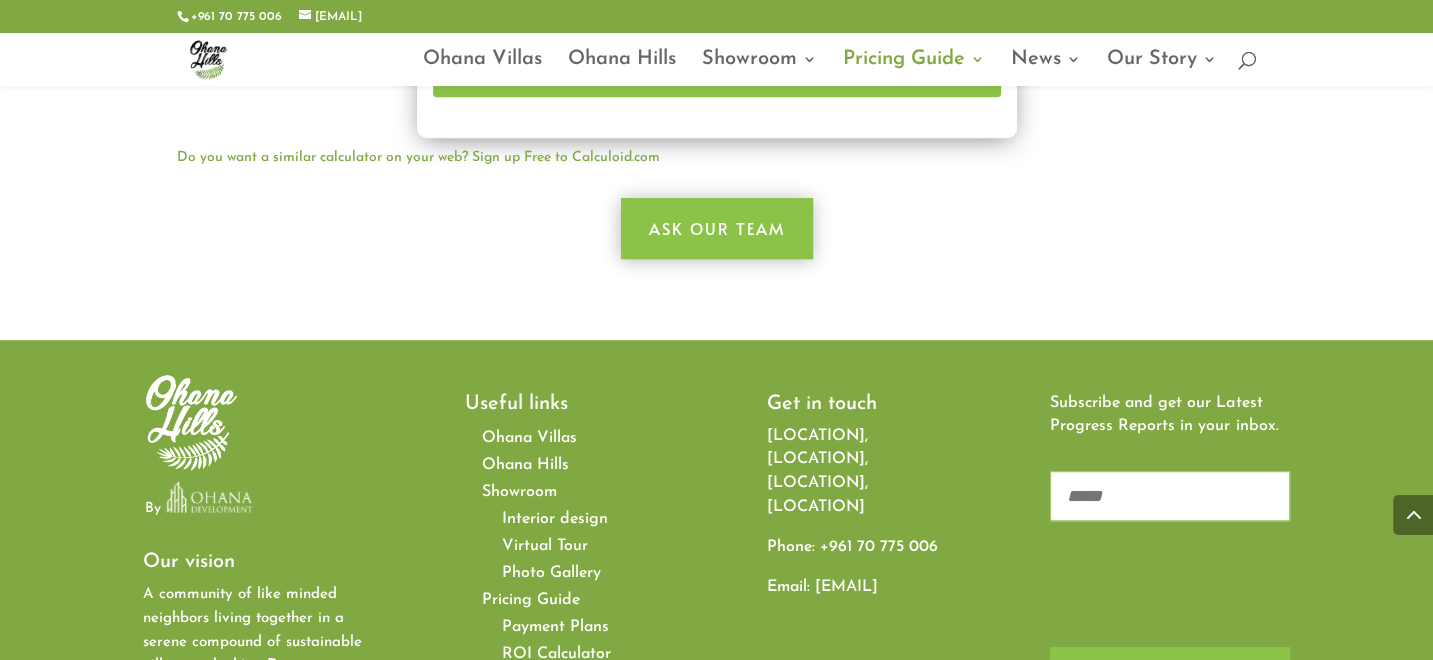click on "Ohana Villas" at bounding box center (529, 438) 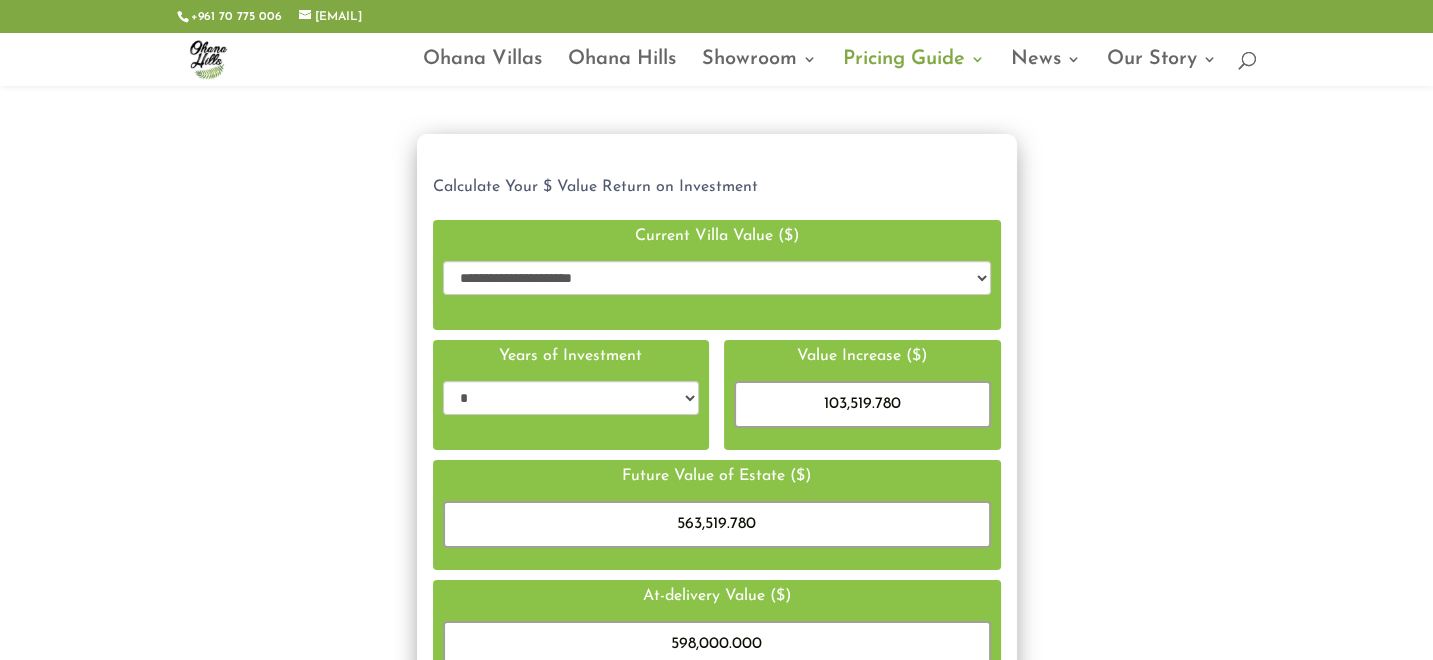 scroll, scrollTop: 0, scrollLeft: 0, axis: both 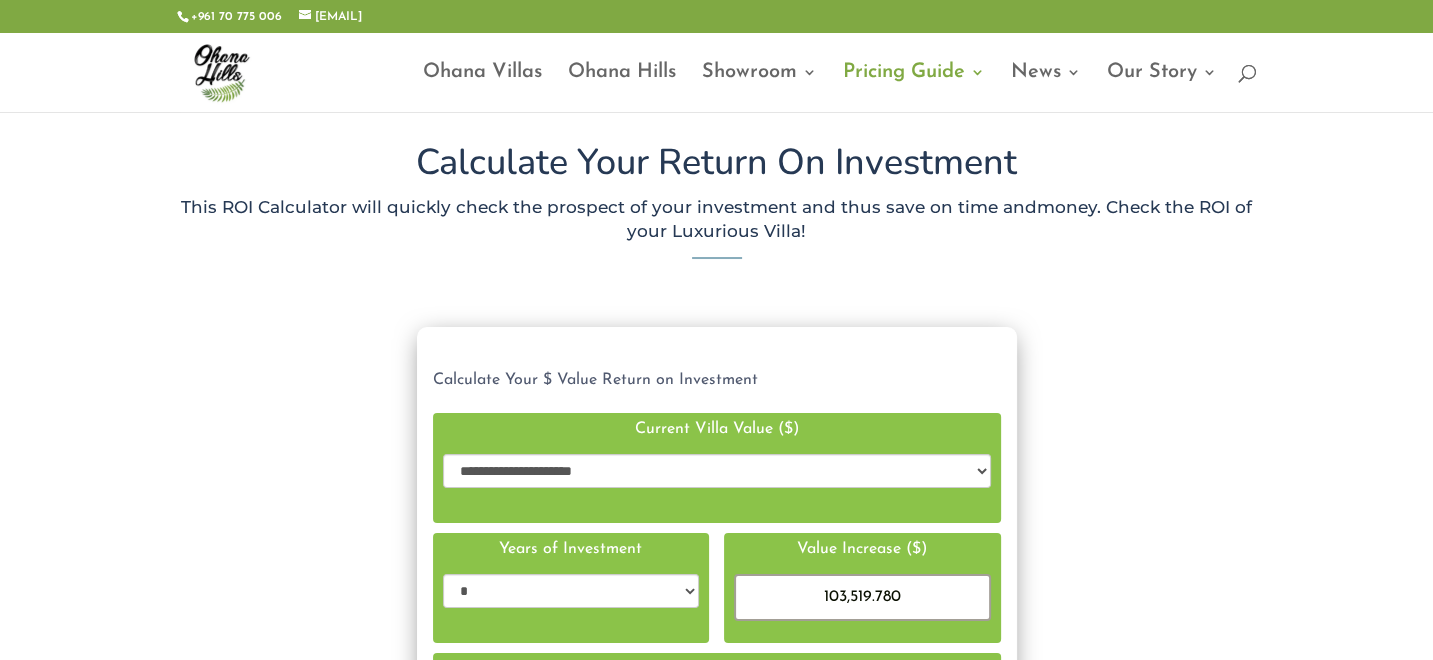 click on "**********" at bounding box center [717, 471] 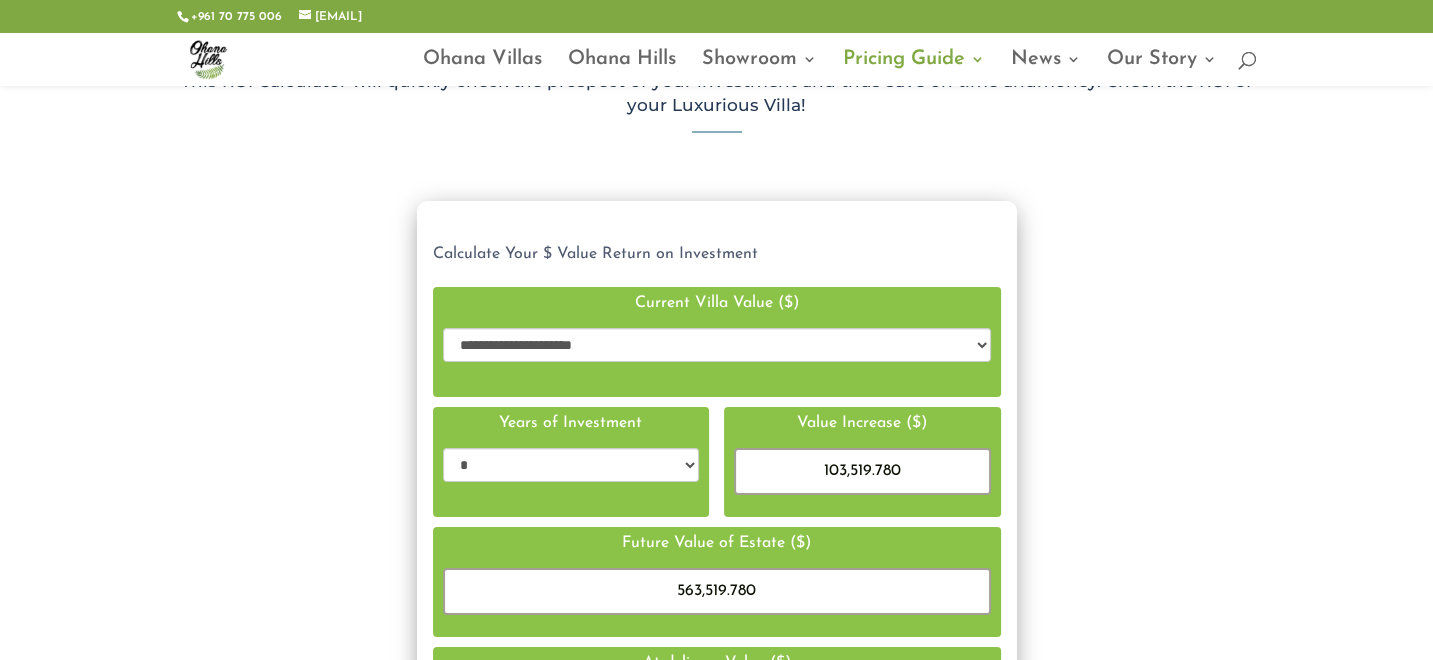 click on "**********" at bounding box center [717, 345] 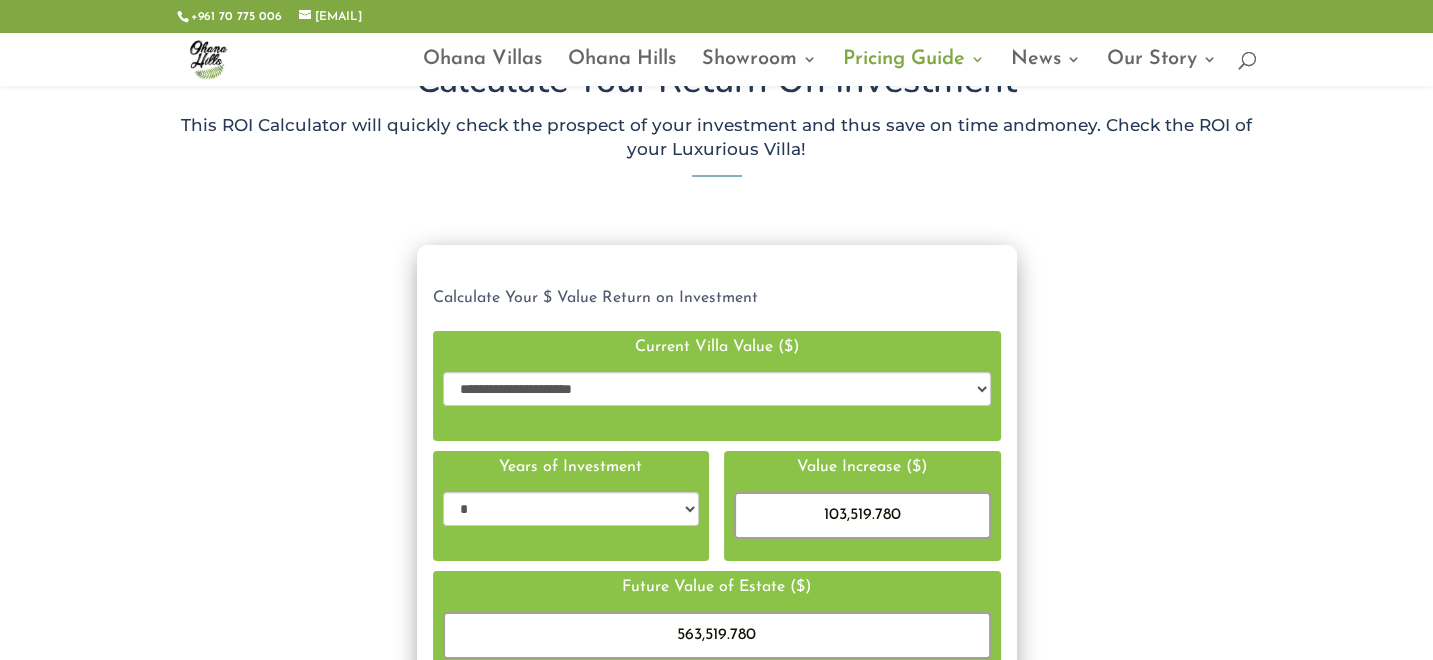 scroll, scrollTop: 0, scrollLeft: 0, axis: both 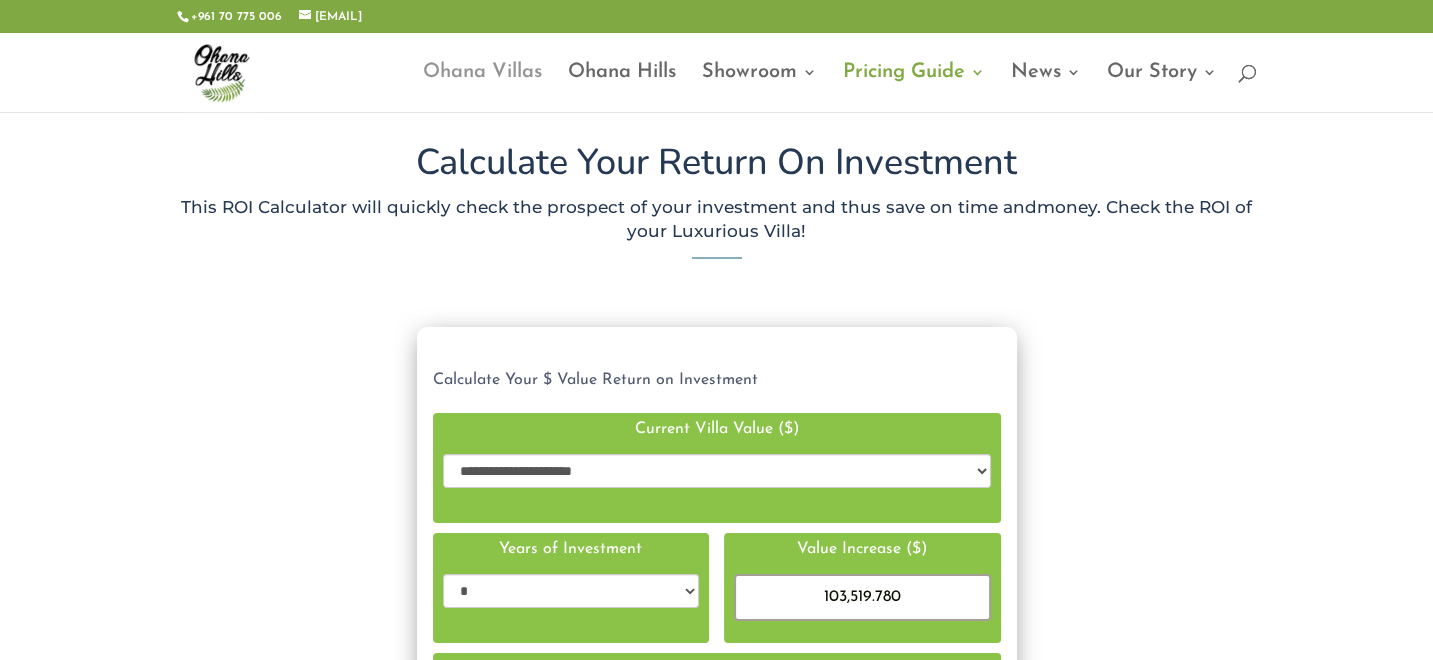 click on "Ohana Villas" at bounding box center (482, 88) 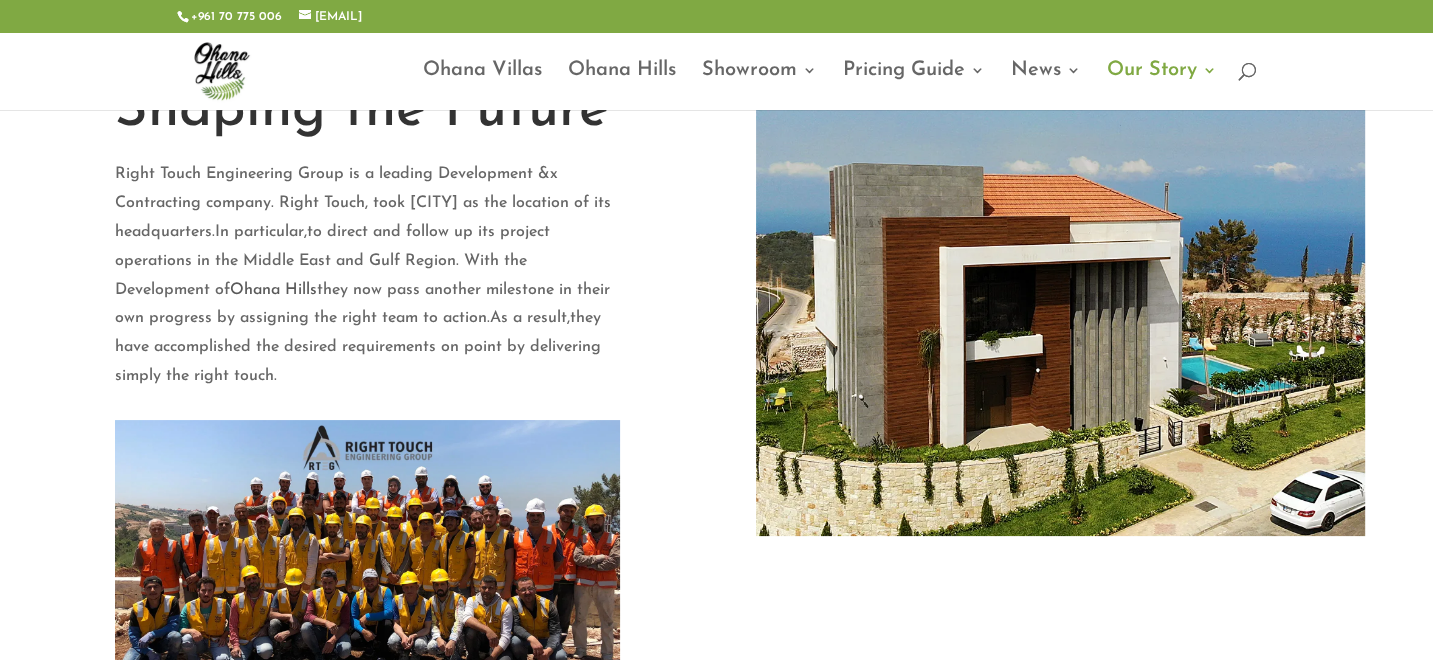 scroll, scrollTop: 200, scrollLeft: 0, axis: vertical 